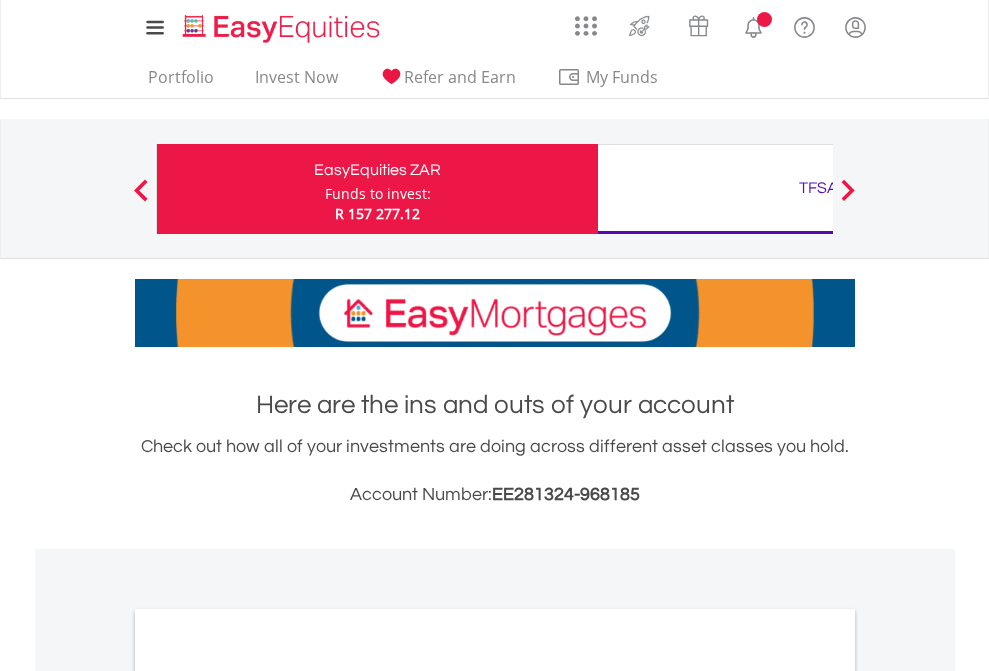 scroll, scrollTop: 0, scrollLeft: 0, axis: both 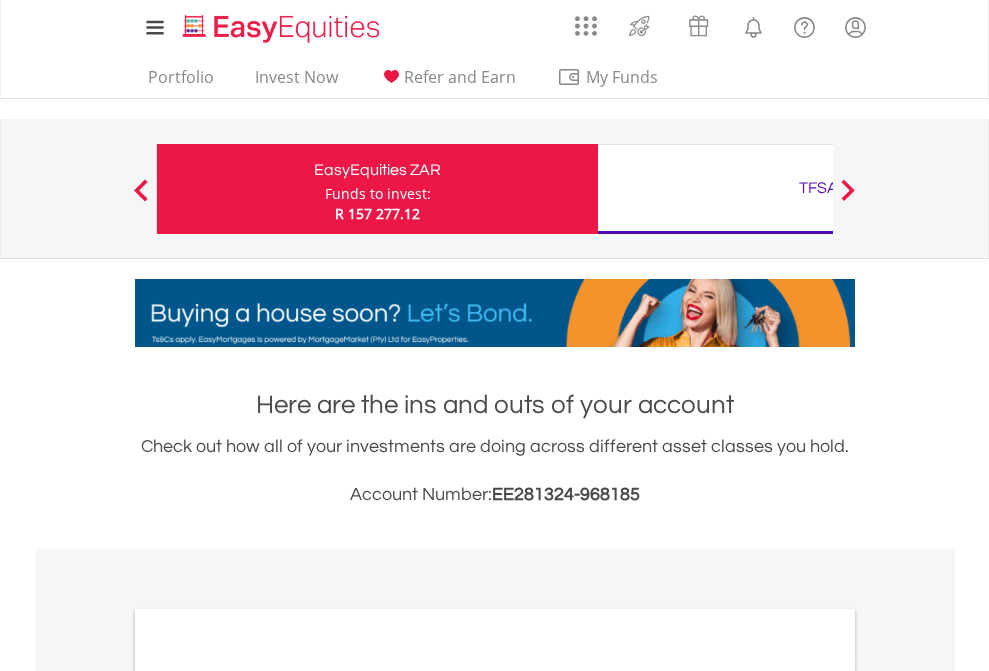 click on "Funds to invest:" at bounding box center (378, 194) 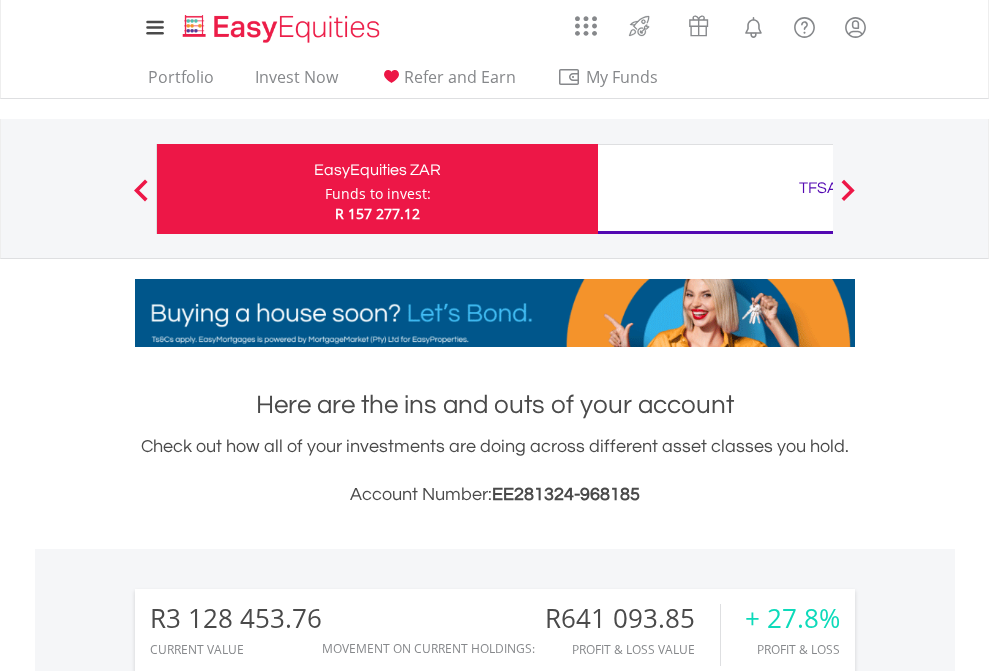 scroll, scrollTop: 999808, scrollLeft: 999687, axis: both 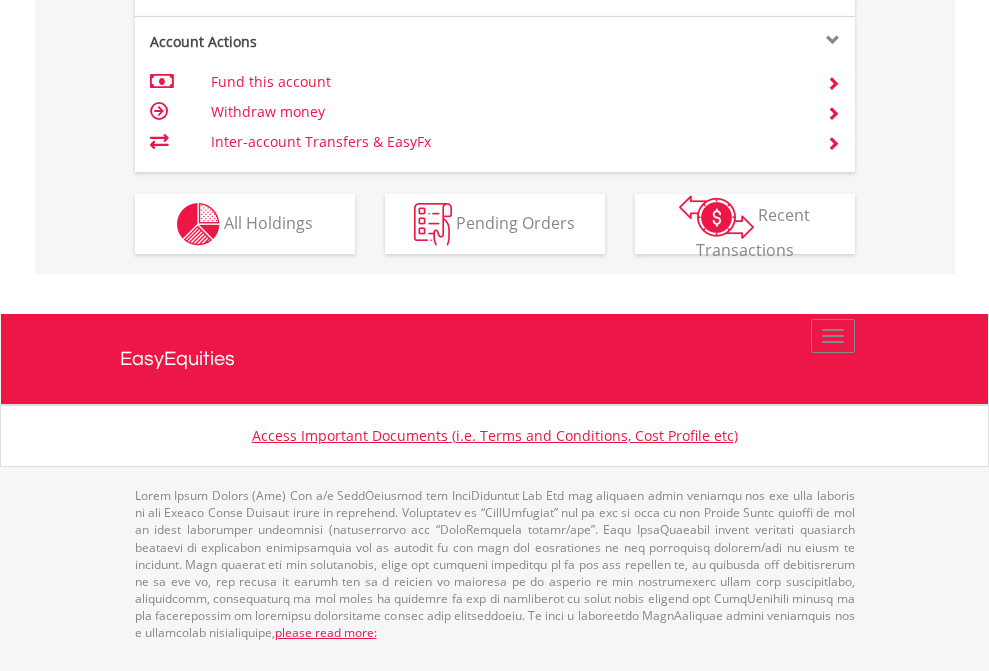 click on "Investment types" at bounding box center (706, -337) 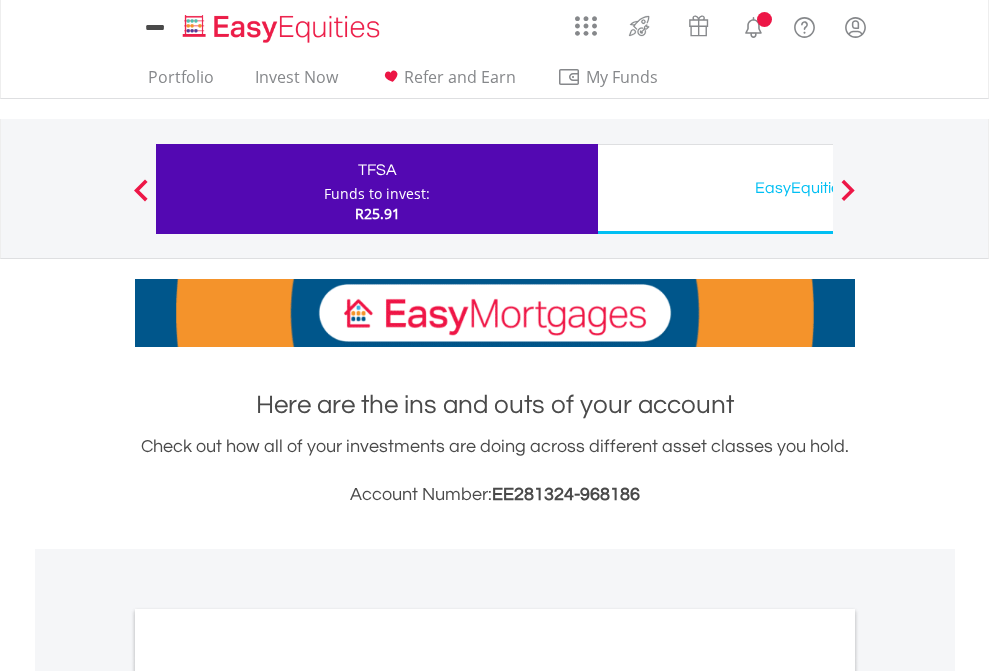 scroll, scrollTop: 0, scrollLeft: 0, axis: both 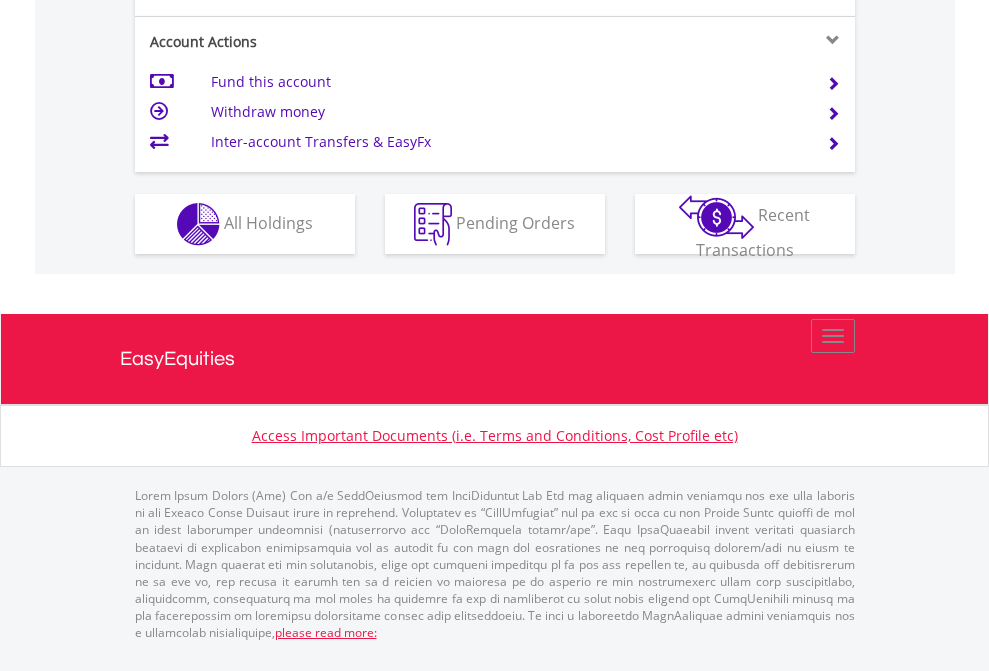 click on "Investment types" at bounding box center [706, -337] 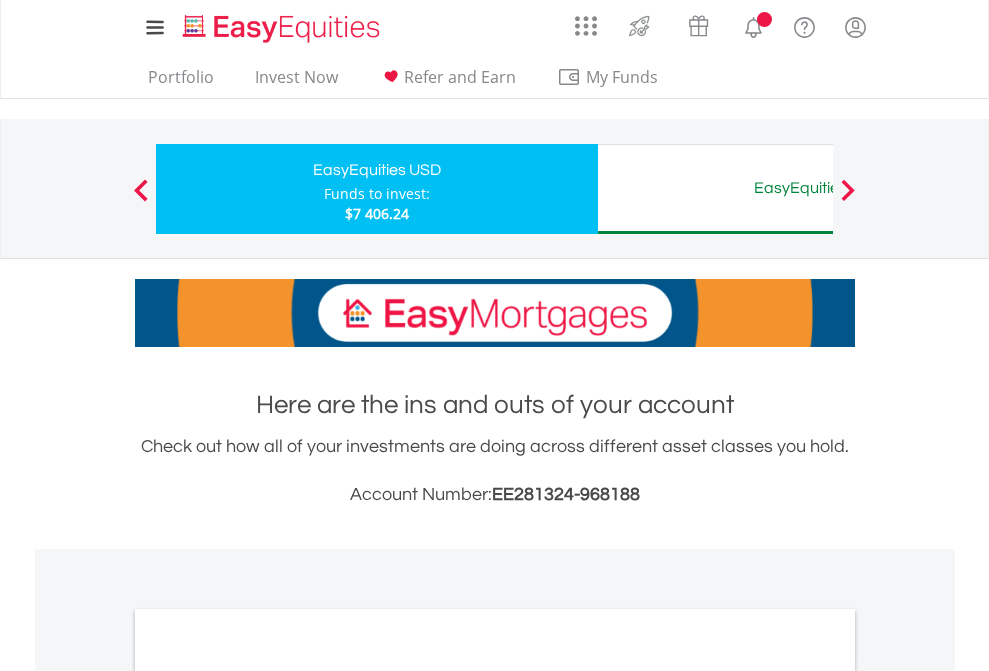 scroll, scrollTop: 0, scrollLeft: 0, axis: both 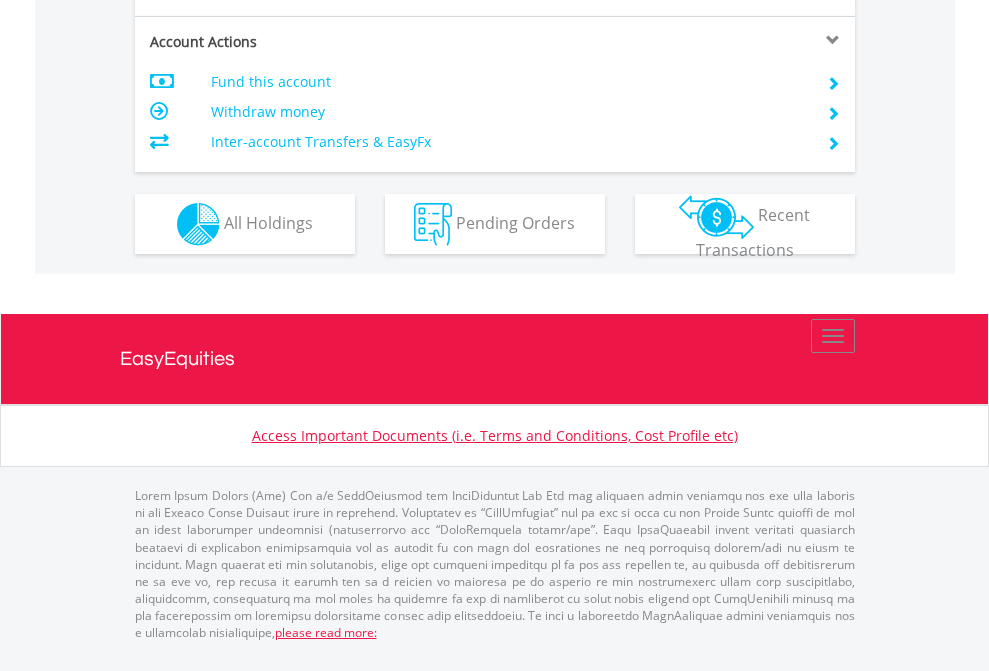 click on "Investment types" at bounding box center [706, -337] 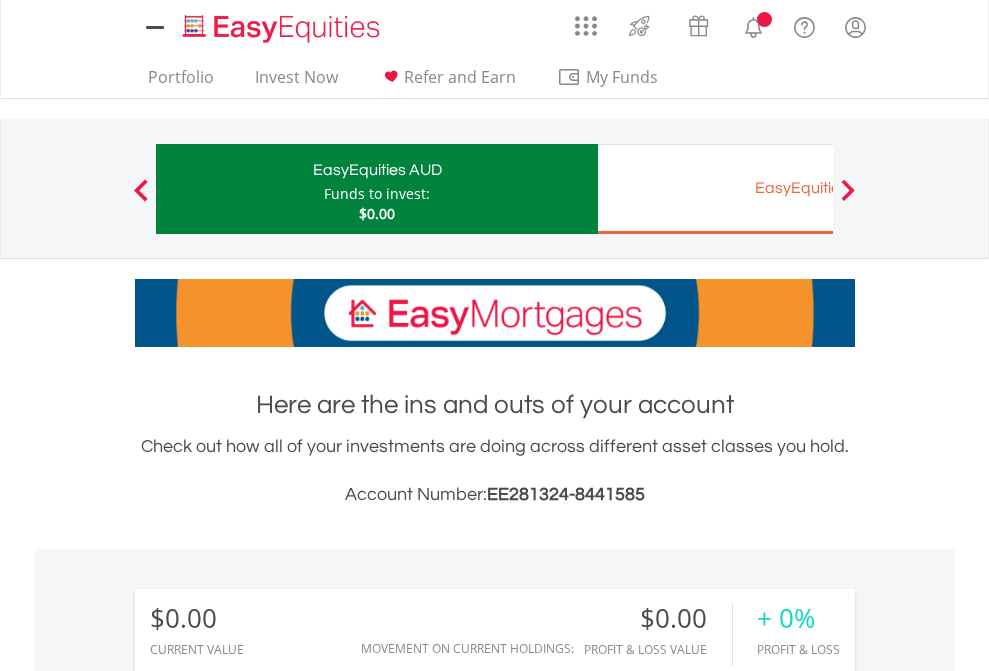 scroll, scrollTop: 0, scrollLeft: 0, axis: both 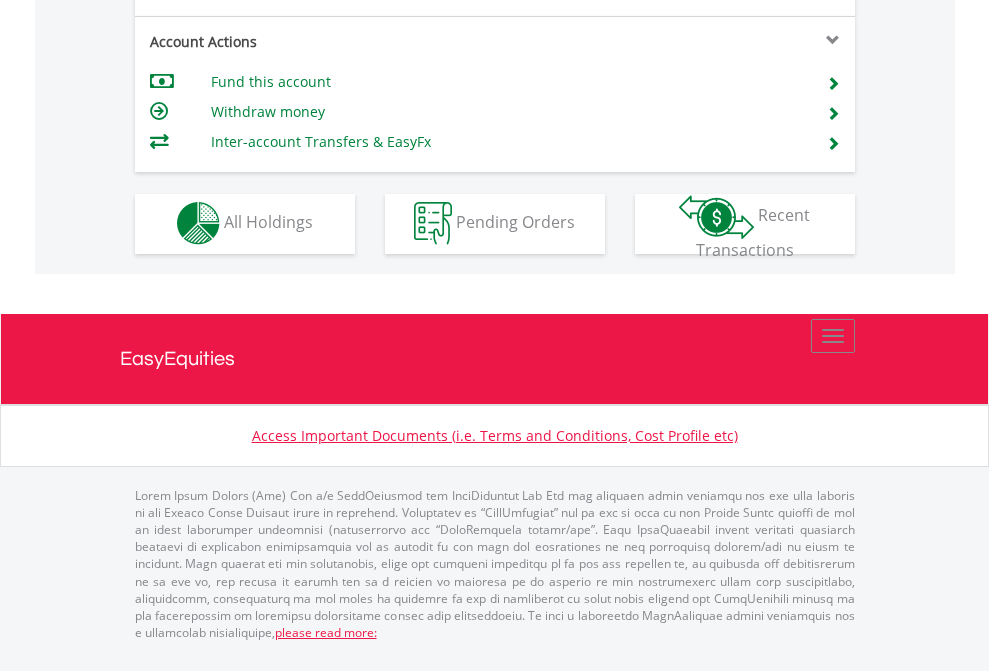 click on "Investment types" at bounding box center (706, -353) 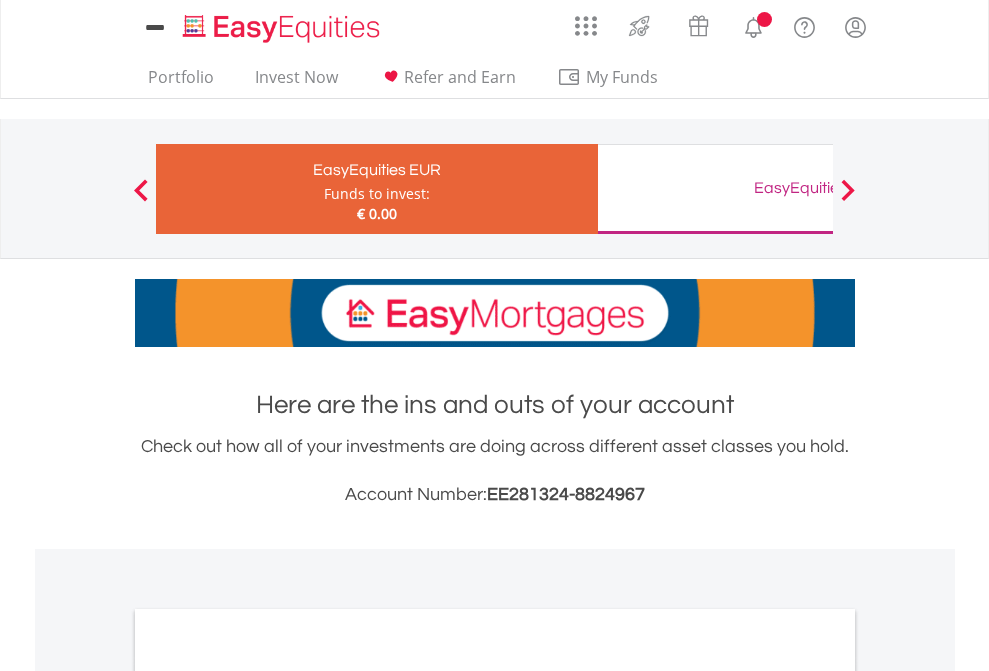 scroll, scrollTop: 0, scrollLeft: 0, axis: both 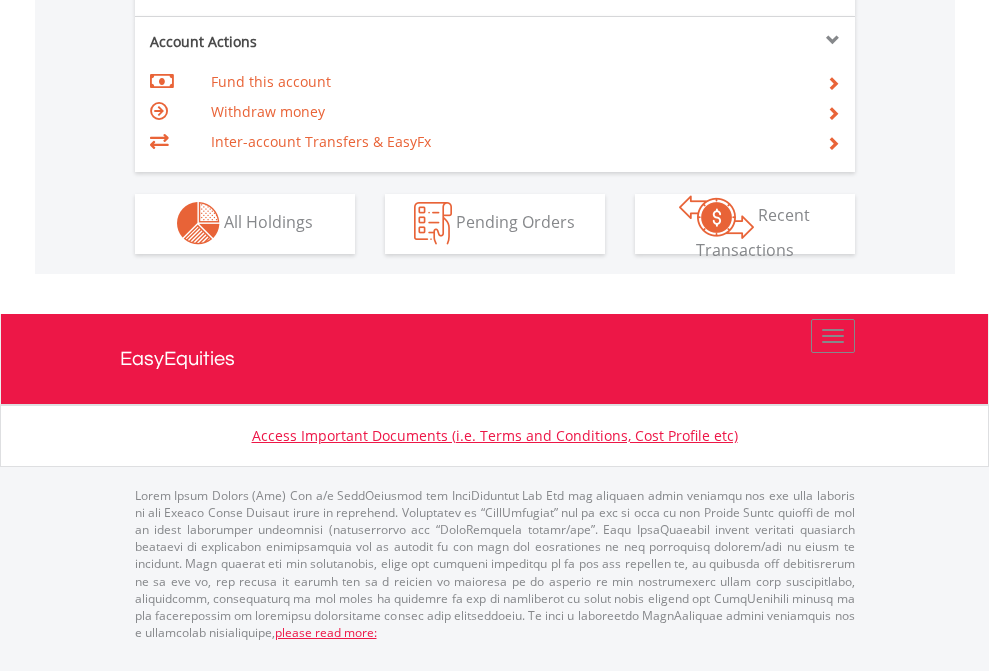 click on "Investment types" at bounding box center [706, -353] 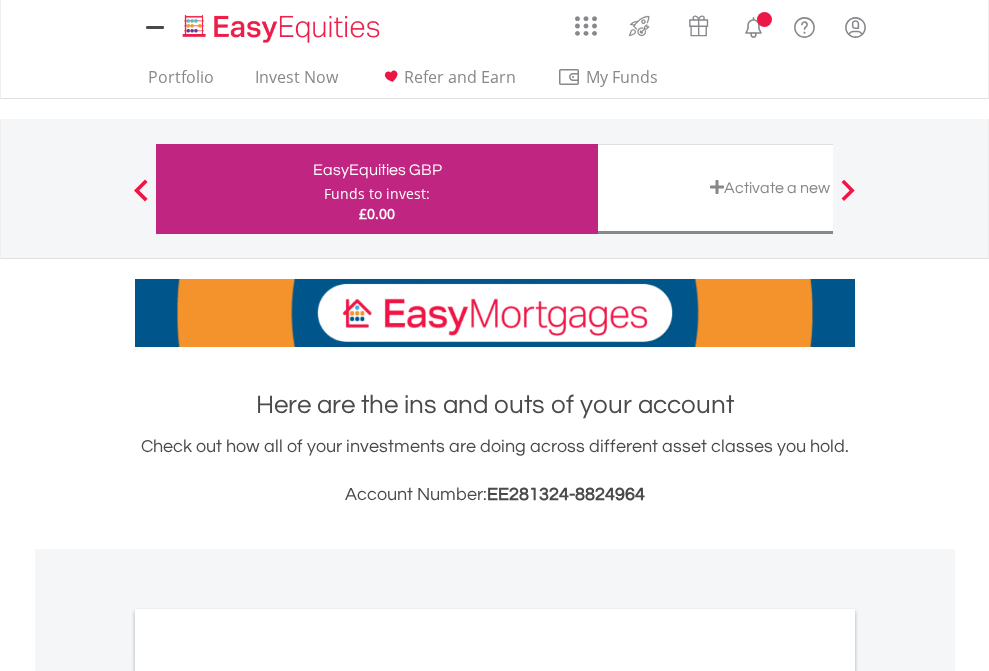 scroll, scrollTop: 0, scrollLeft: 0, axis: both 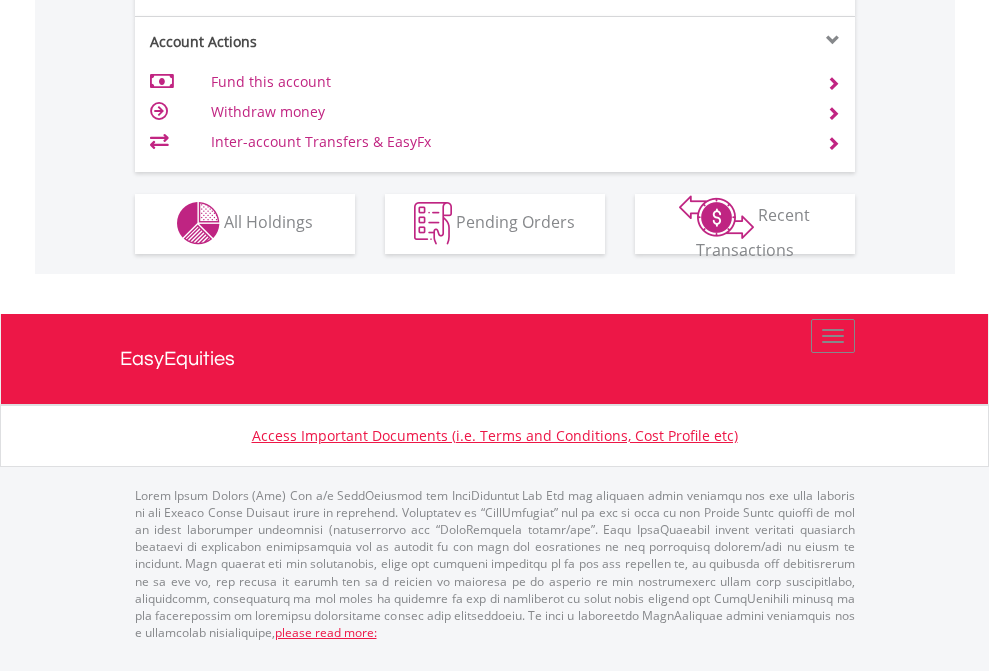 click on "Investment types" at bounding box center (706, -353) 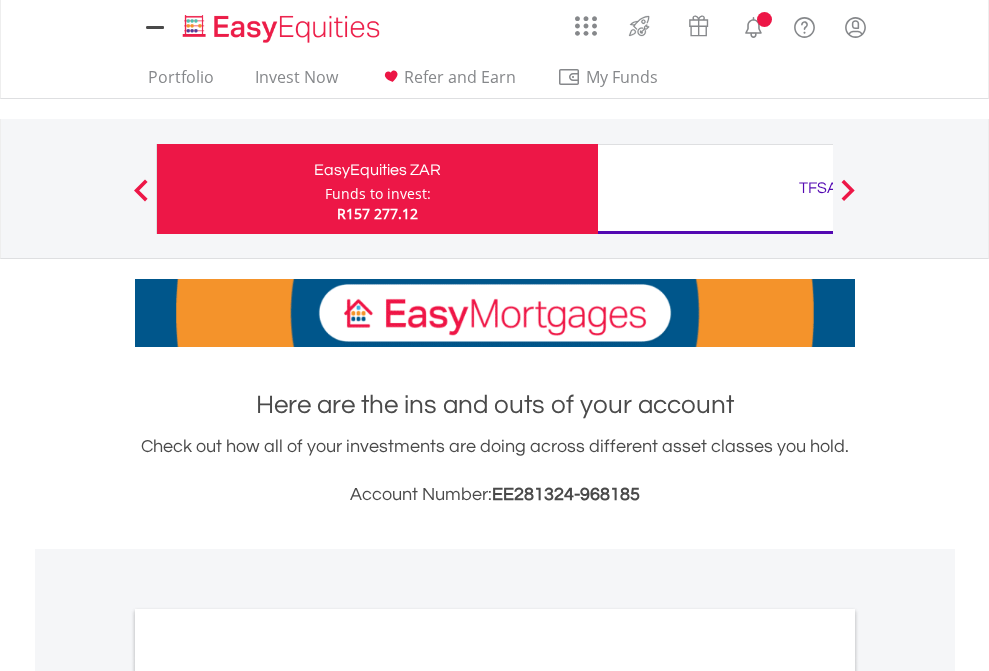 scroll, scrollTop: 1202, scrollLeft: 0, axis: vertical 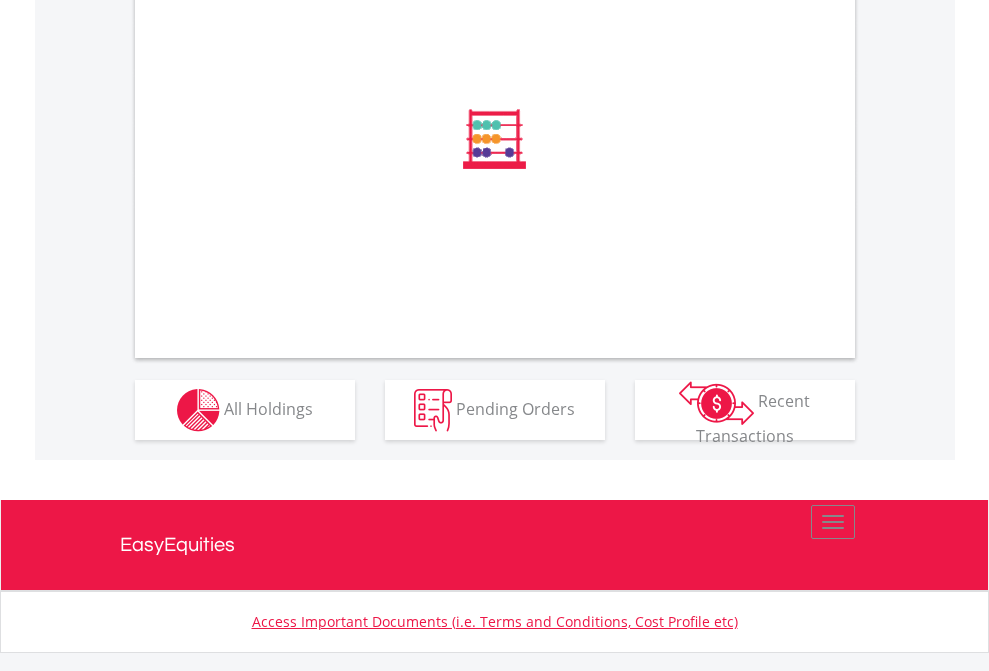 click on "All Holdings" at bounding box center [268, 408] 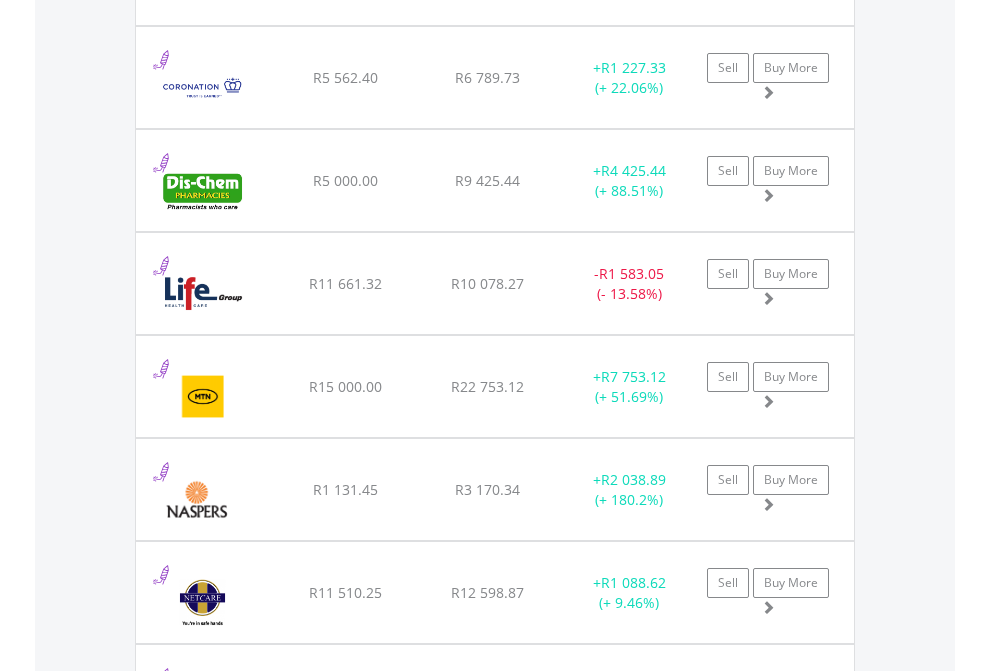 scroll, scrollTop: 2385, scrollLeft: 0, axis: vertical 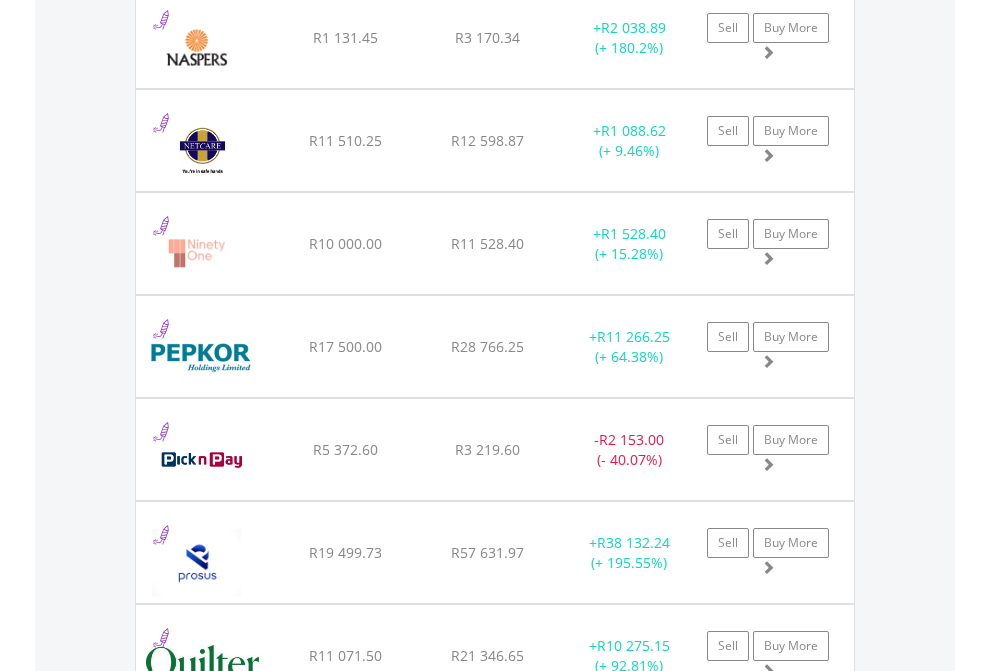 click on "TFSA" at bounding box center [818, -2197] 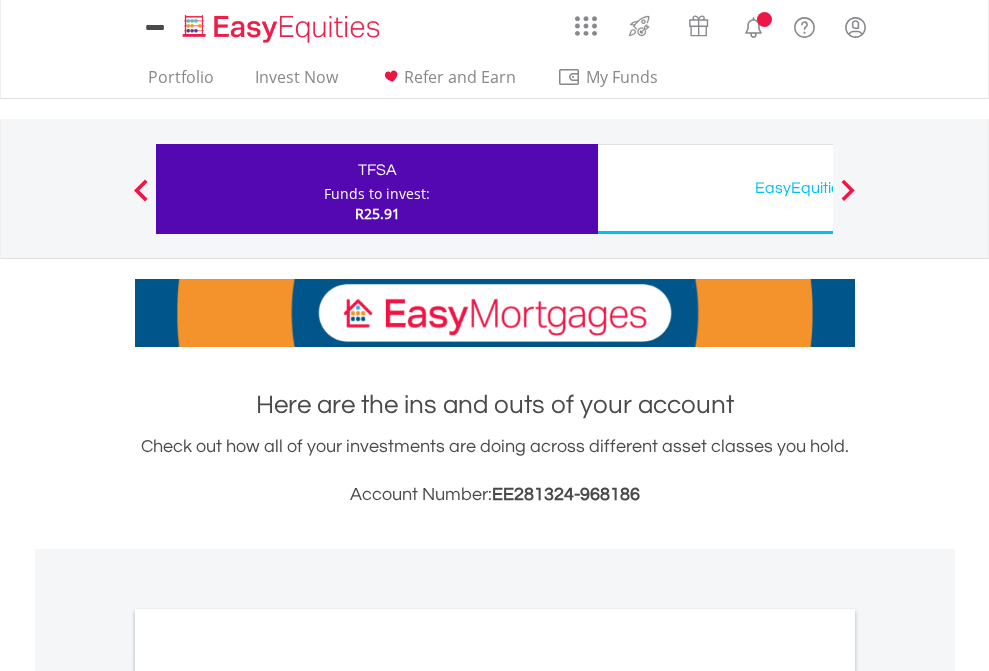 scroll, scrollTop: 1202, scrollLeft: 0, axis: vertical 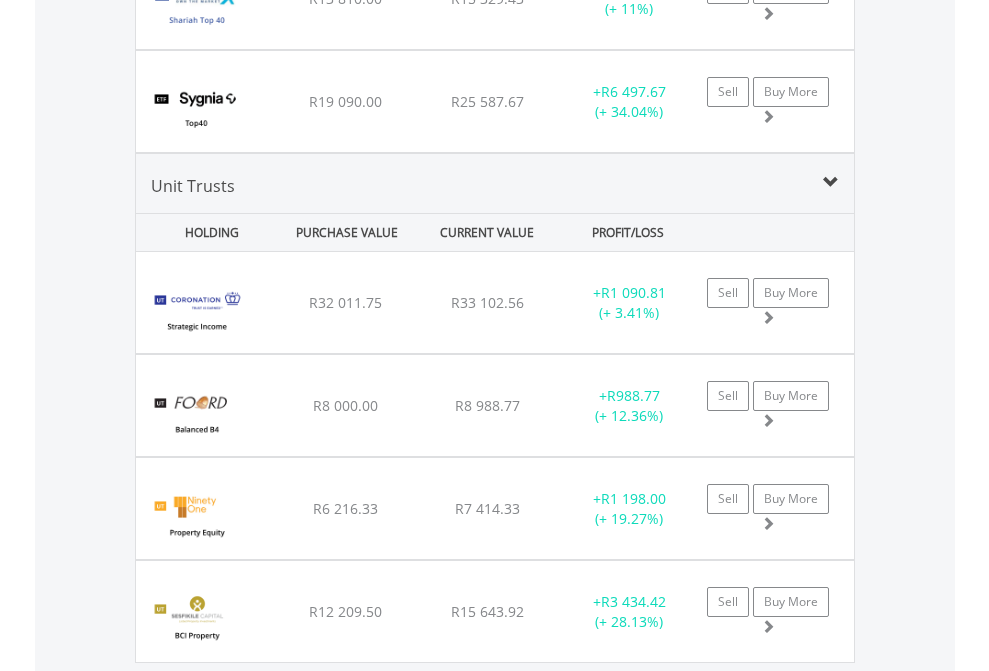 click on "EasyEquities USD" at bounding box center [818, -2196] 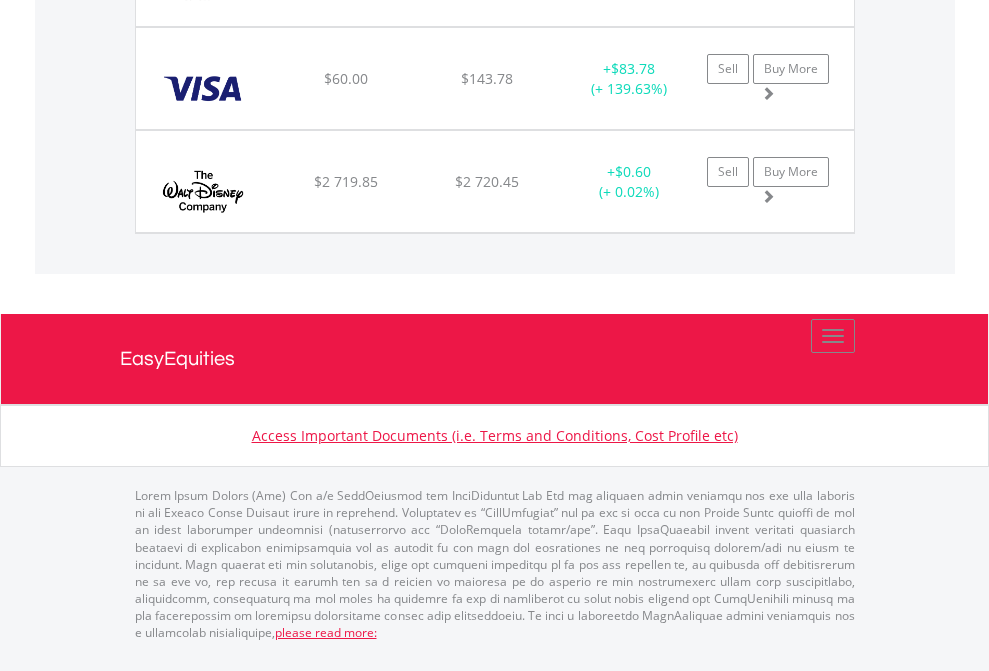 scroll, scrollTop: 2265, scrollLeft: 0, axis: vertical 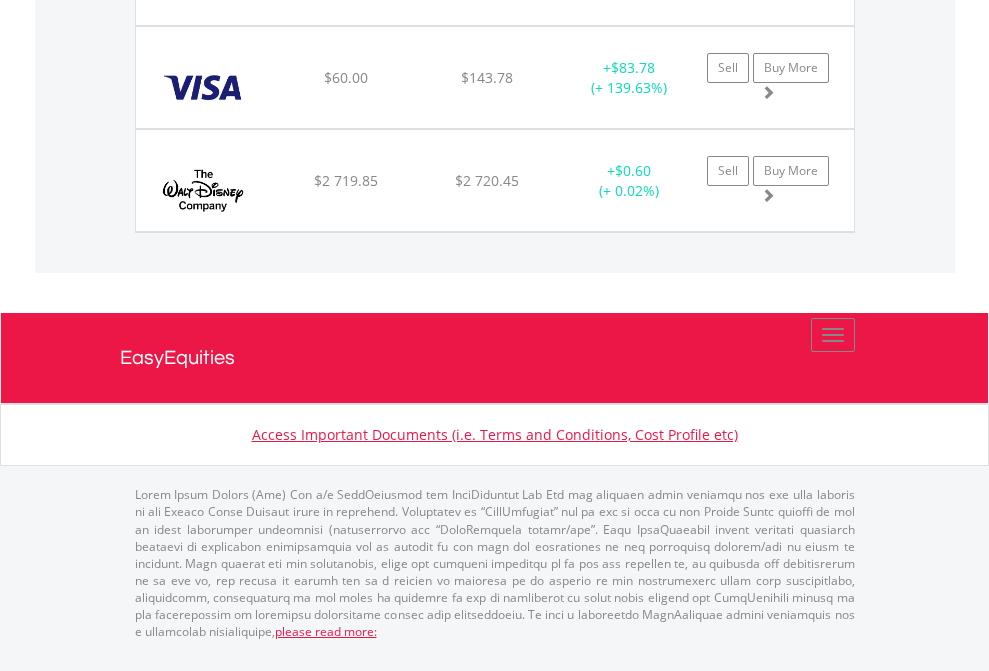 click on "EasyEquities AUD" at bounding box center [818, -1894] 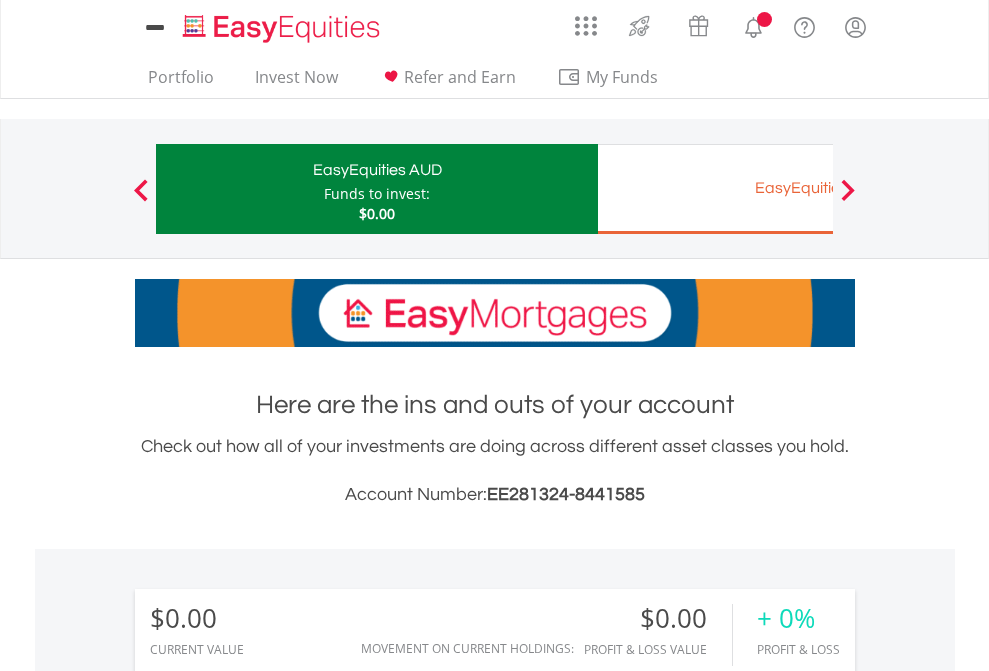 scroll, scrollTop: 1486, scrollLeft: 0, axis: vertical 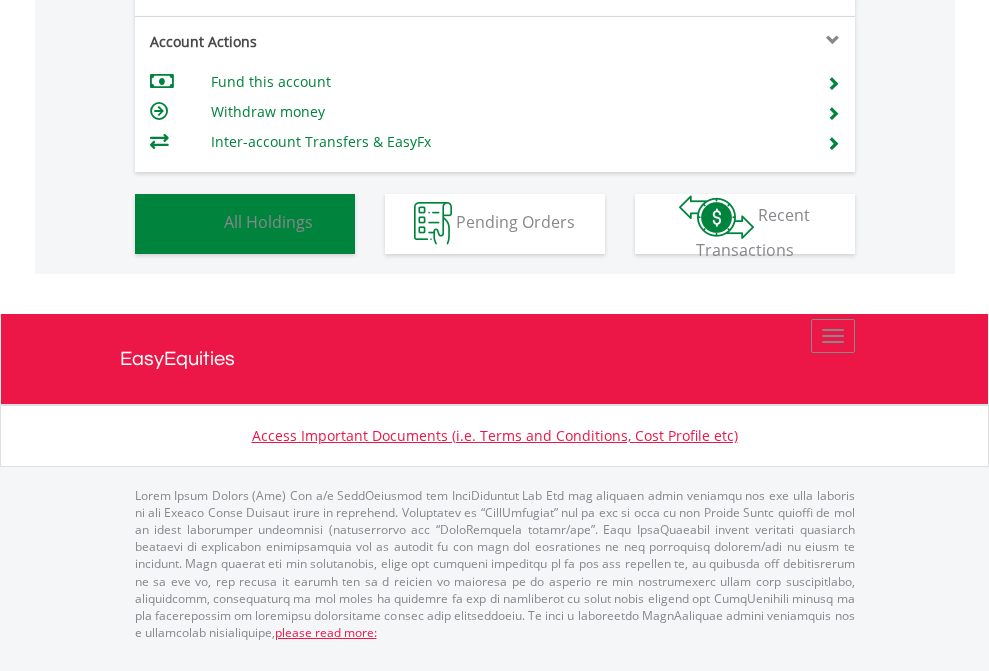 click on "All Holdings" at bounding box center [268, 222] 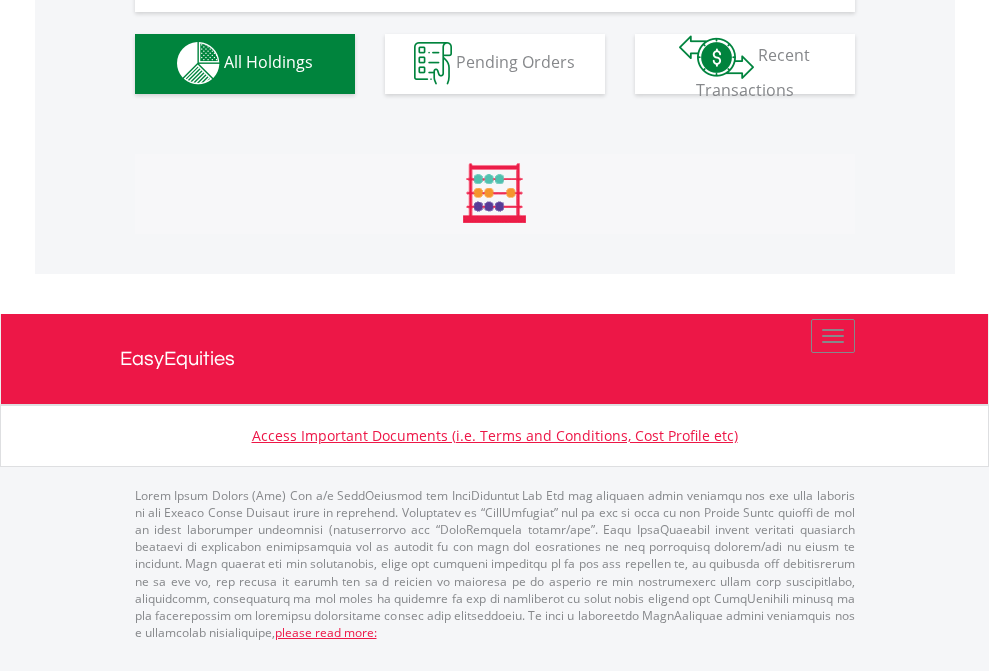 scroll, scrollTop: 1980, scrollLeft: 0, axis: vertical 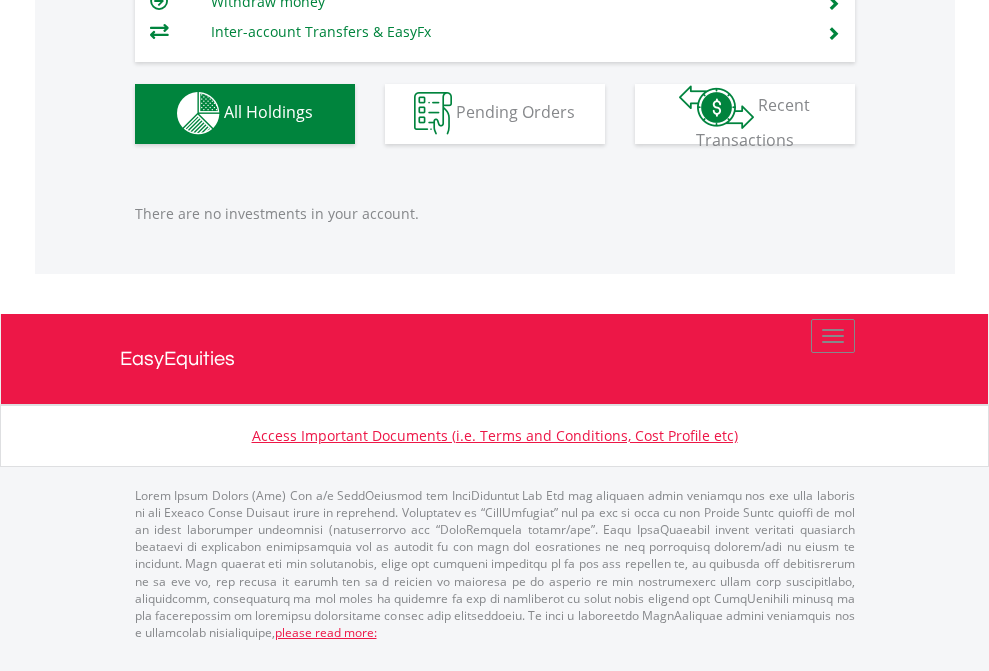 click on "EasyEquities EUR" at bounding box center (818, -1142) 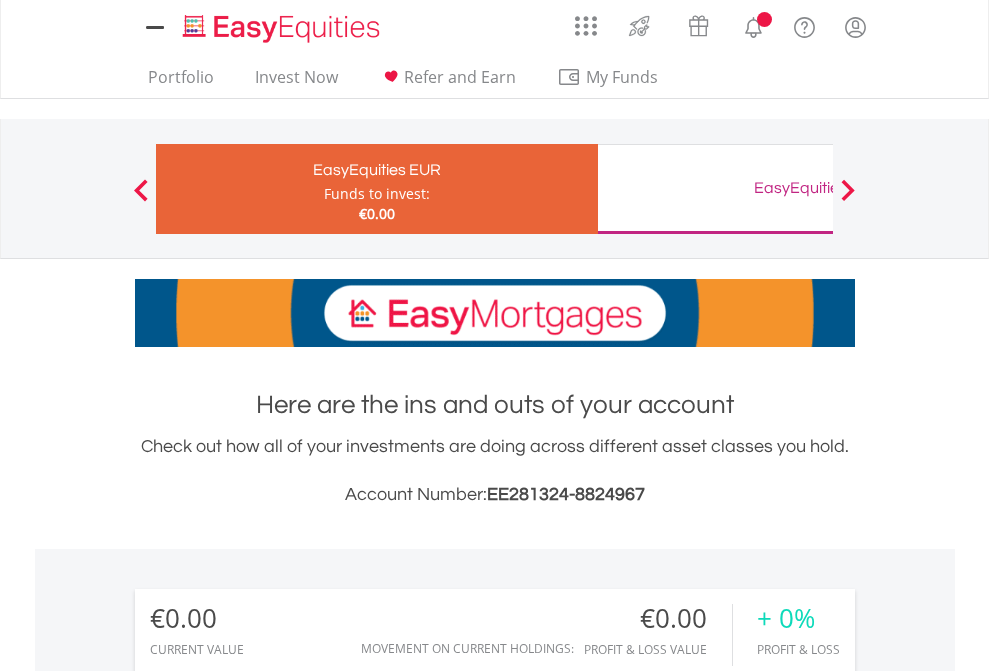scroll, scrollTop: 0, scrollLeft: 0, axis: both 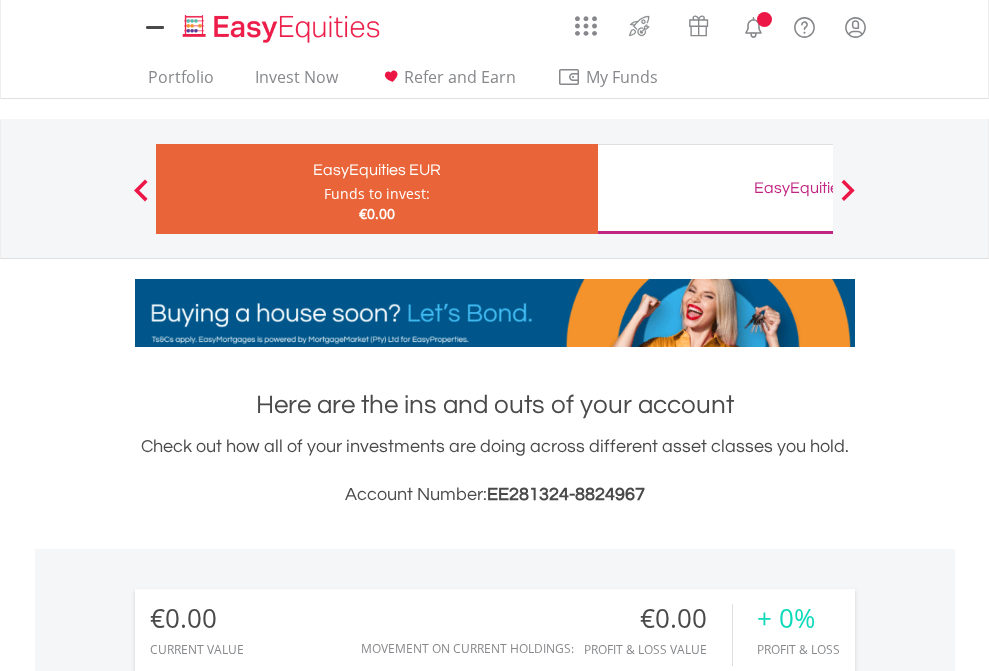click on "All Holdings" at bounding box center [268, 1442] 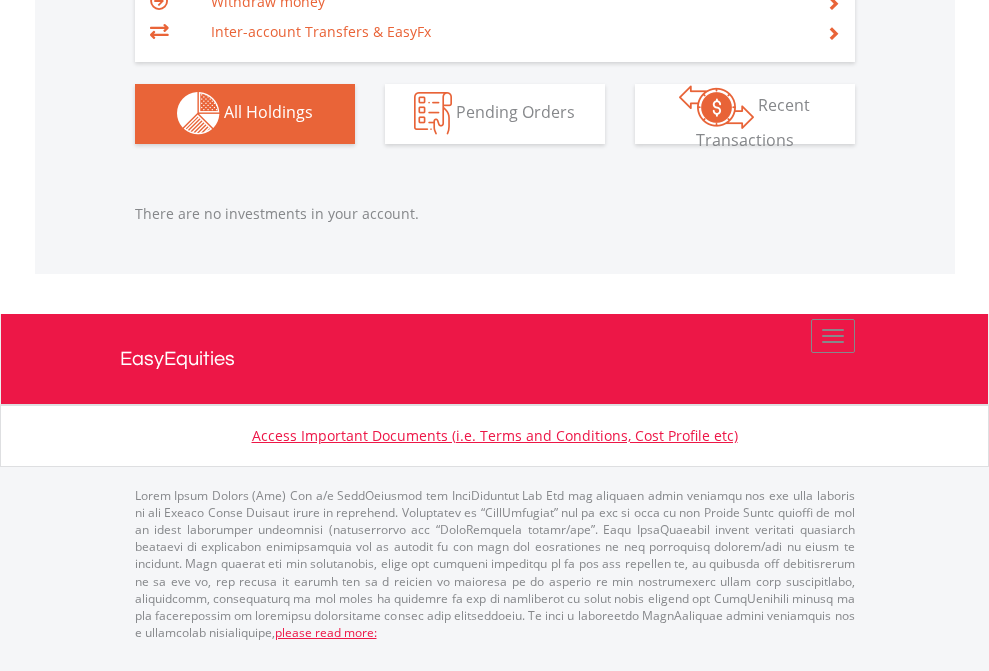 scroll, scrollTop: 1980, scrollLeft: 0, axis: vertical 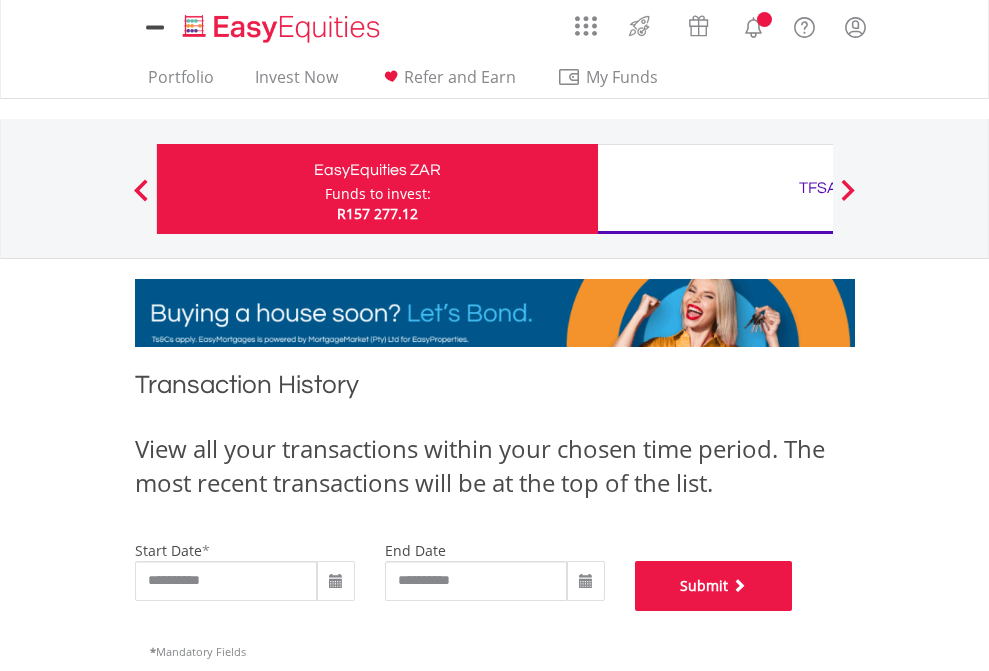 click on "Submit" at bounding box center [714, 586] 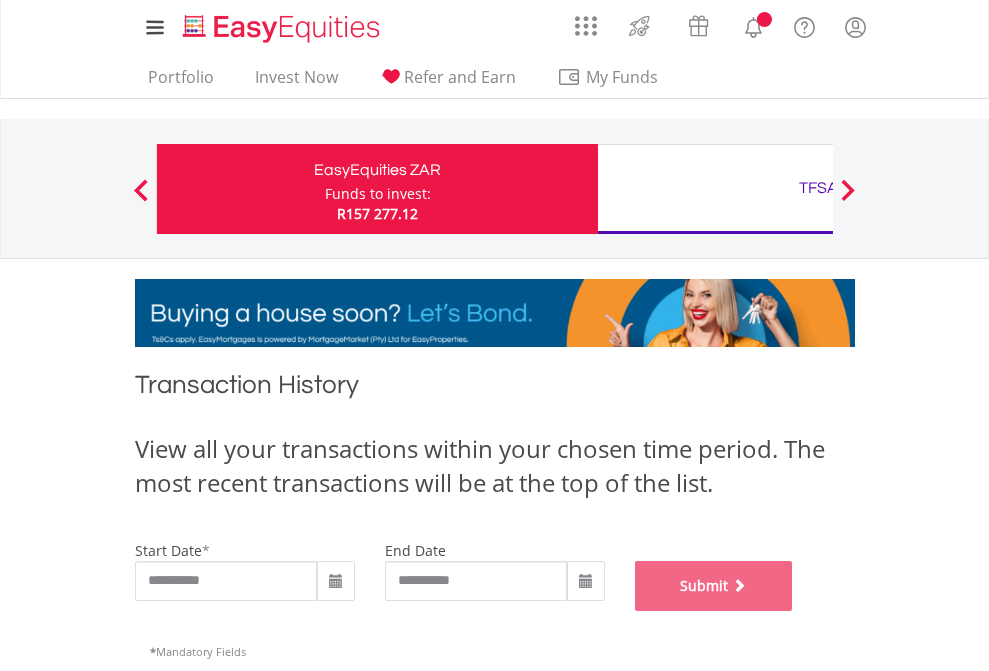 scroll, scrollTop: 811, scrollLeft: 0, axis: vertical 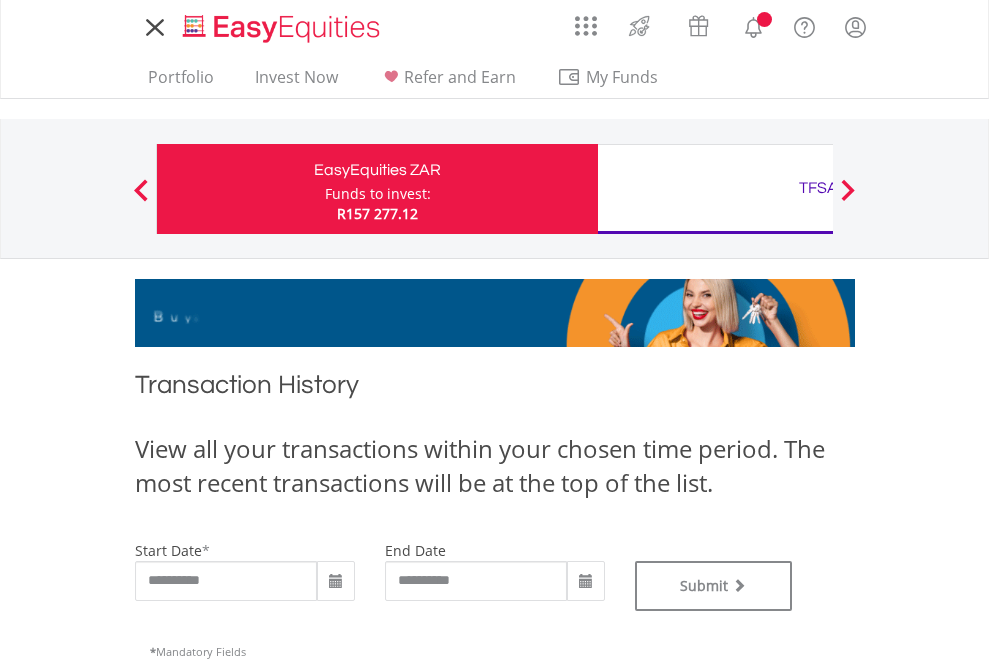 click on "TFSA" at bounding box center (818, 188) 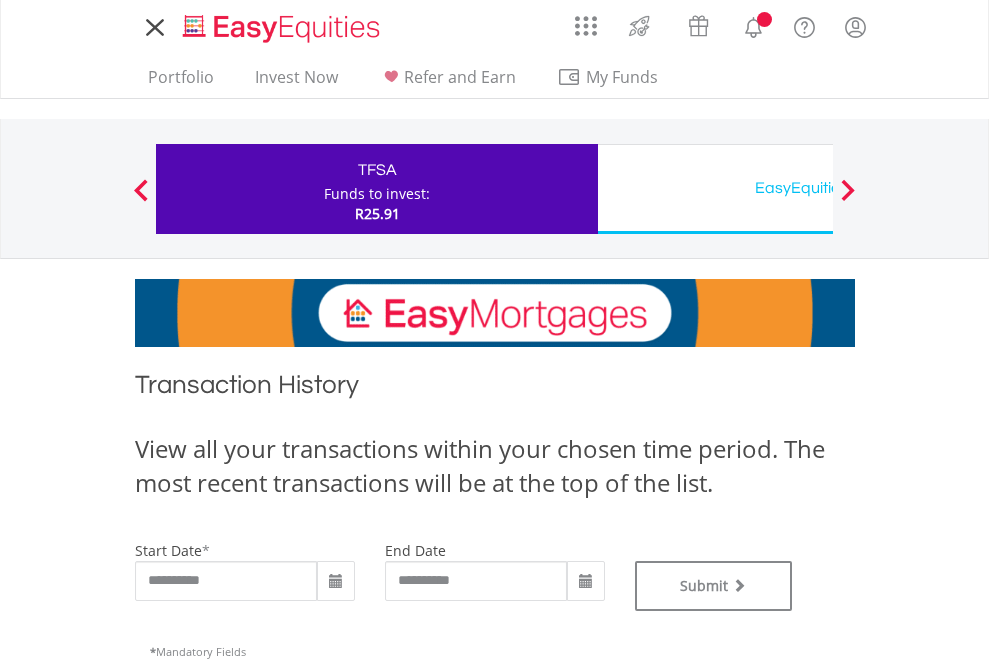 scroll, scrollTop: 0, scrollLeft: 0, axis: both 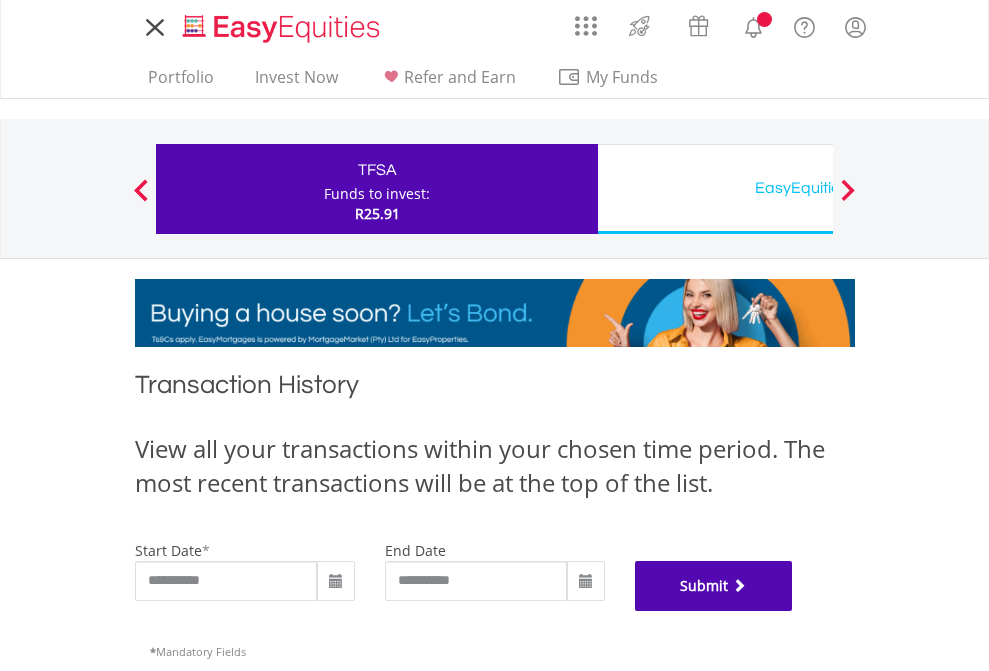 click on "Submit" at bounding box center [714, 586] 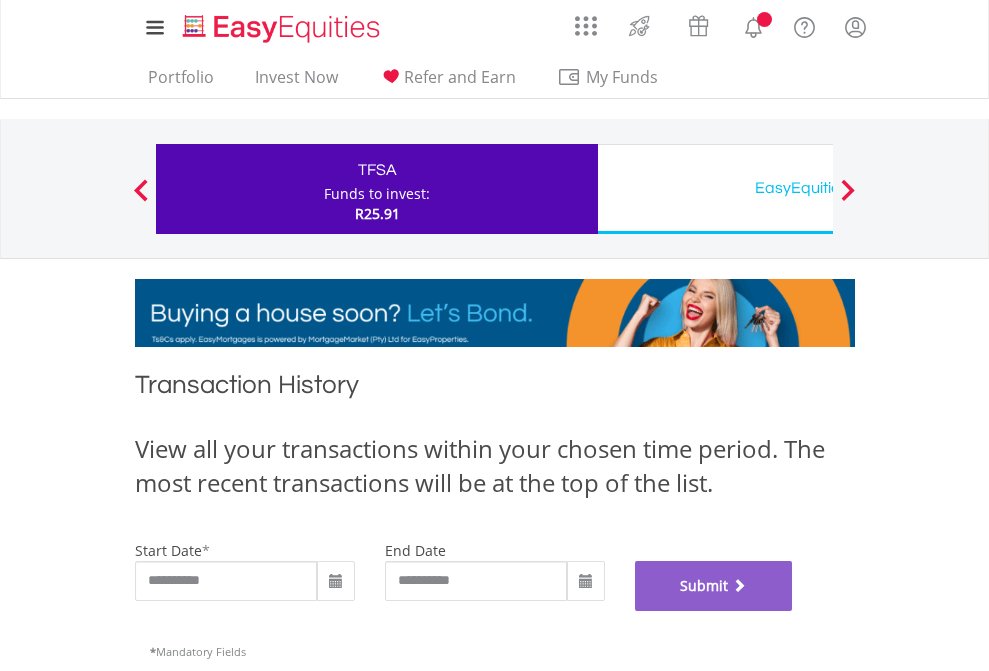 scroll, scrollTop: 811, scrollLeft: 0, axis: vertical 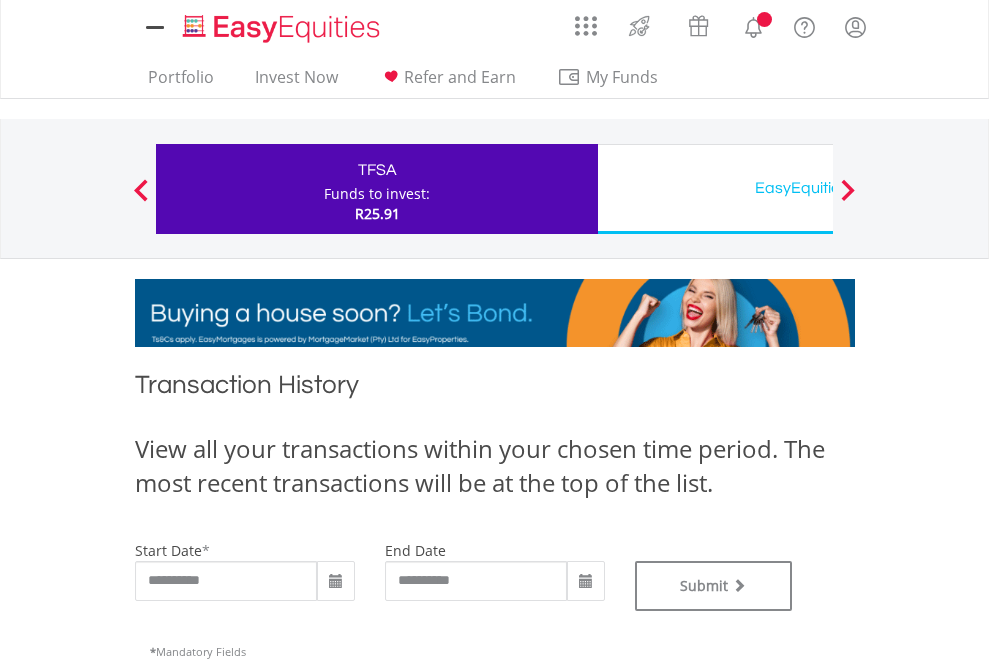click on "EasyEquities USD" at bounding box center [818, 188] 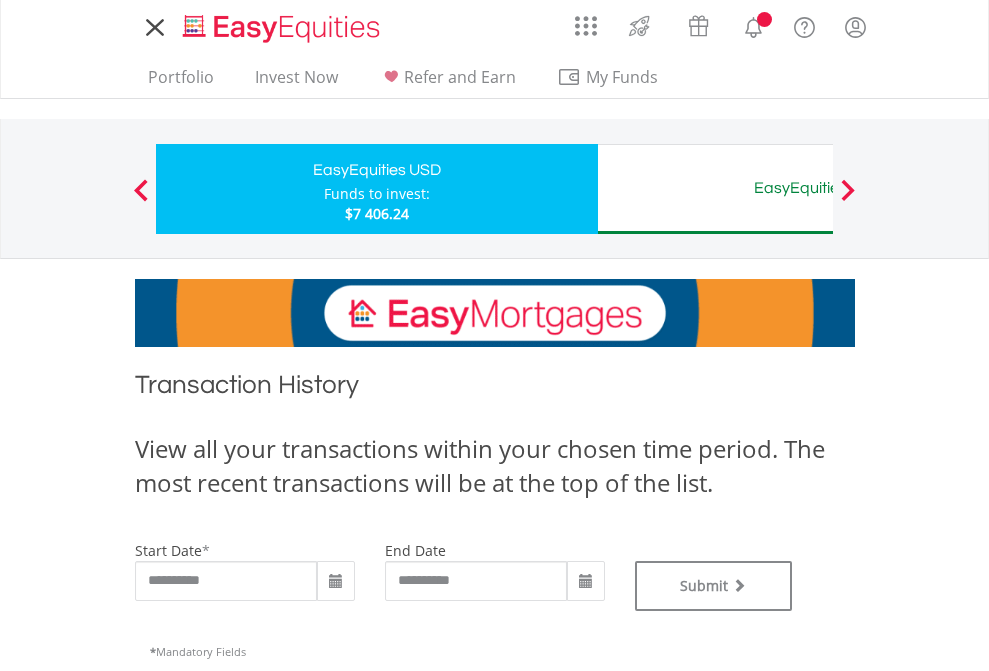 scroll, scrollTop: 0, scrollLeft: 0, axis: both 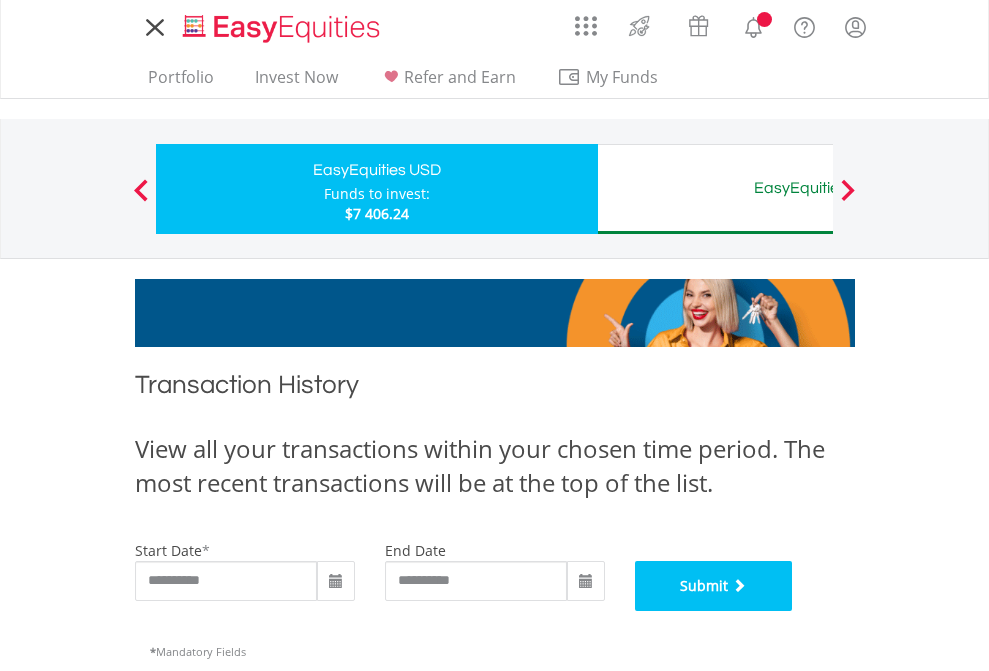 click on "Submit" at bounding box center (714, 586) 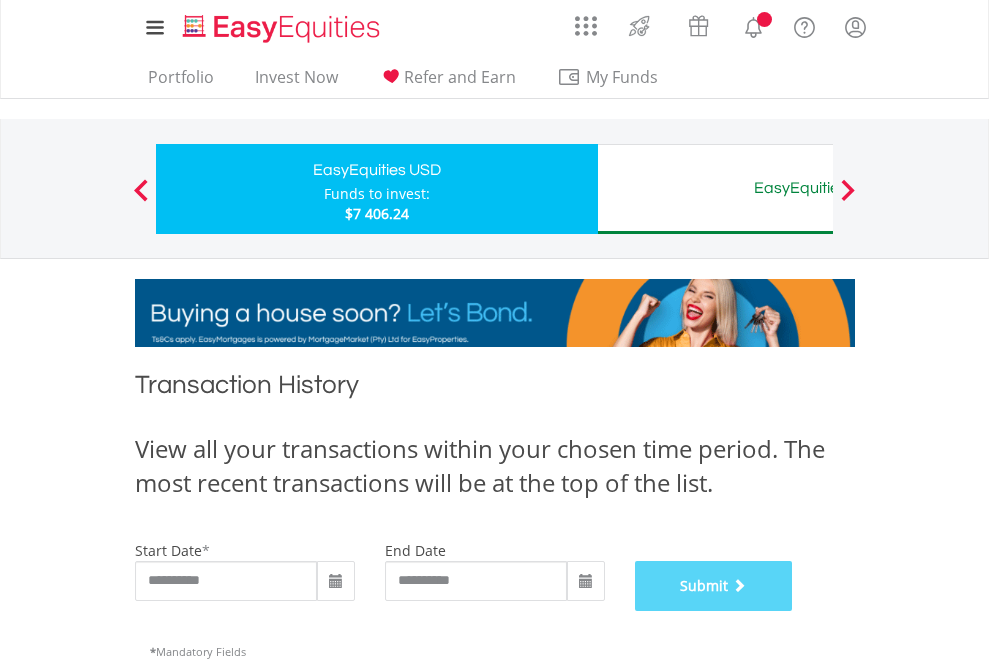 scroll, scrollTop: 811, scrollLeft: 0, axis: vertical 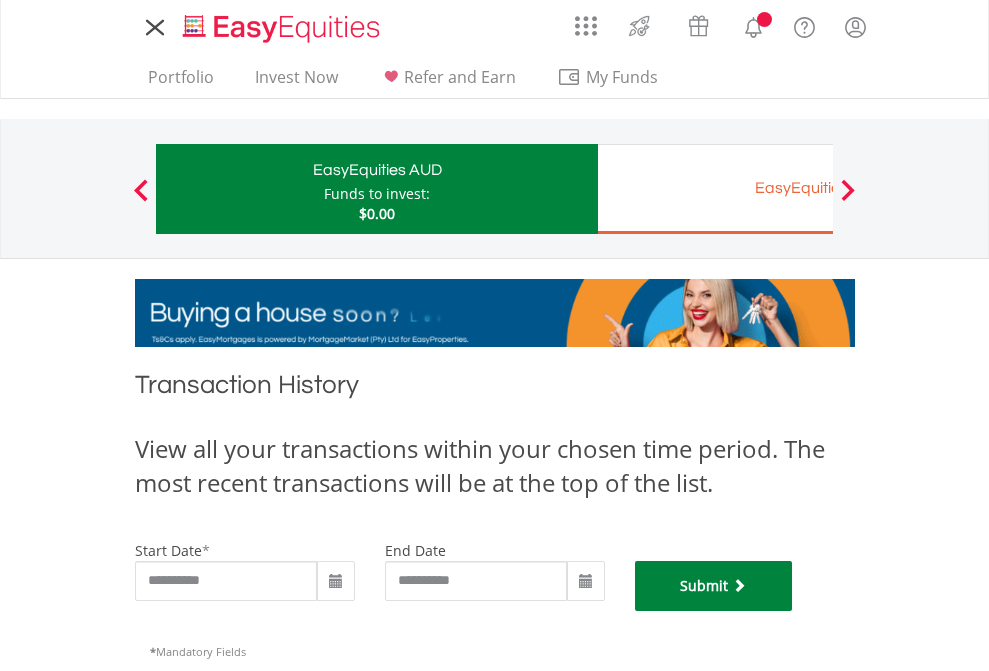 click on "Submit" at bounding box center [714, 586] 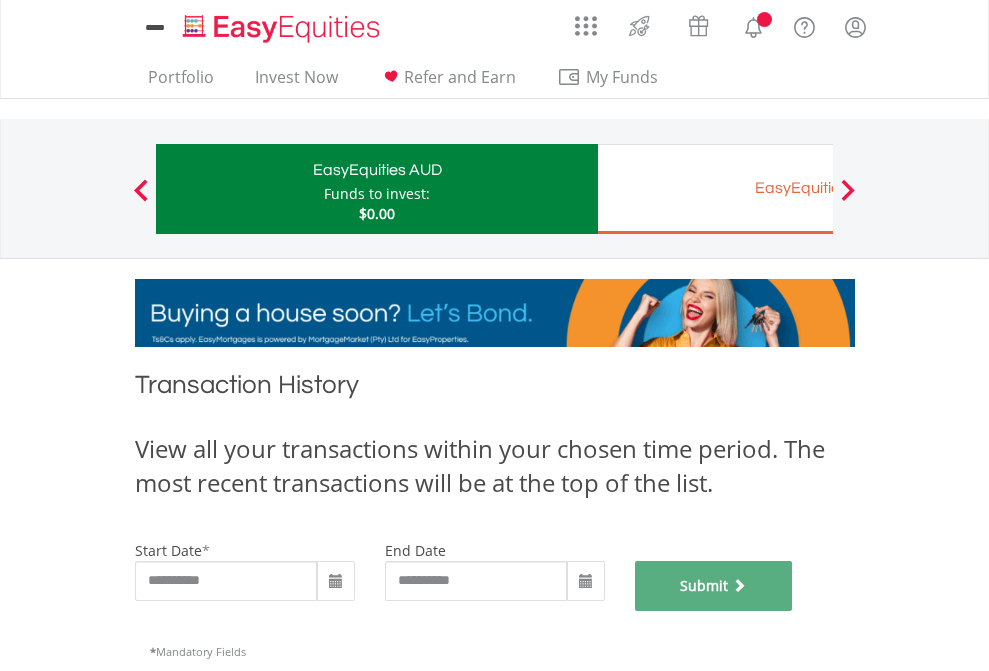 scroll, scrollTop: 811, scrollLeft: 0, axis: vertical 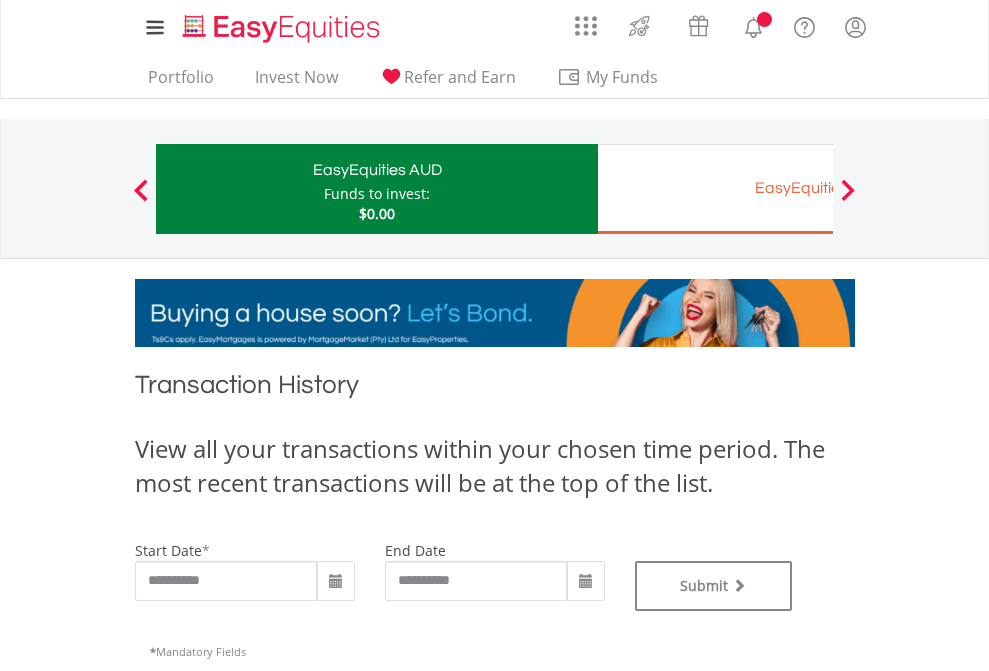 click on "EasyEquities EUR" at bounding box center [818, 188] 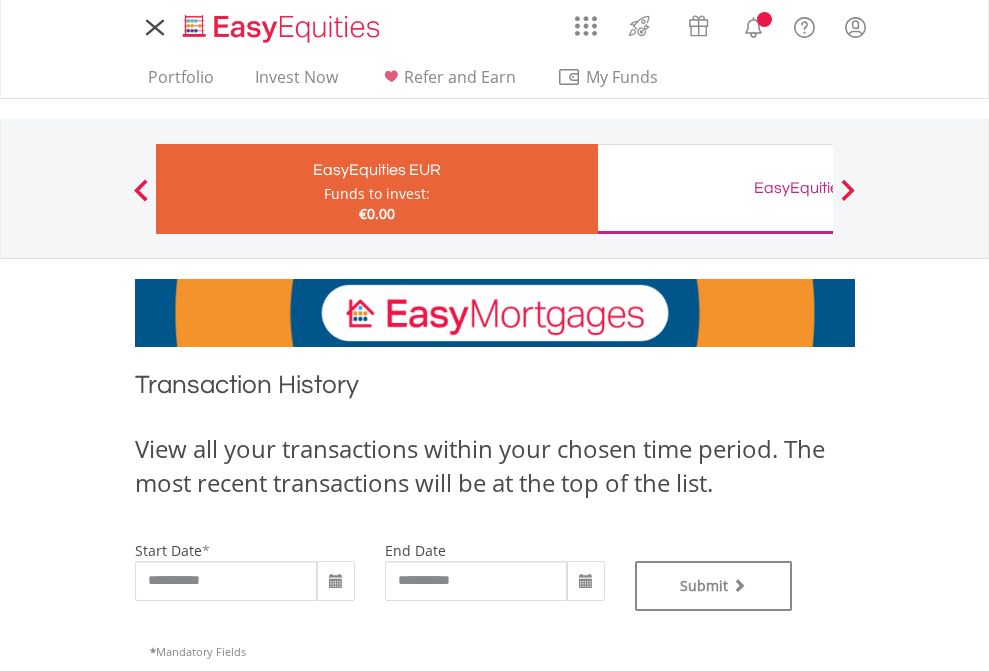 scroll, scrollTop: 0, scrollLeft: 0, axis: both 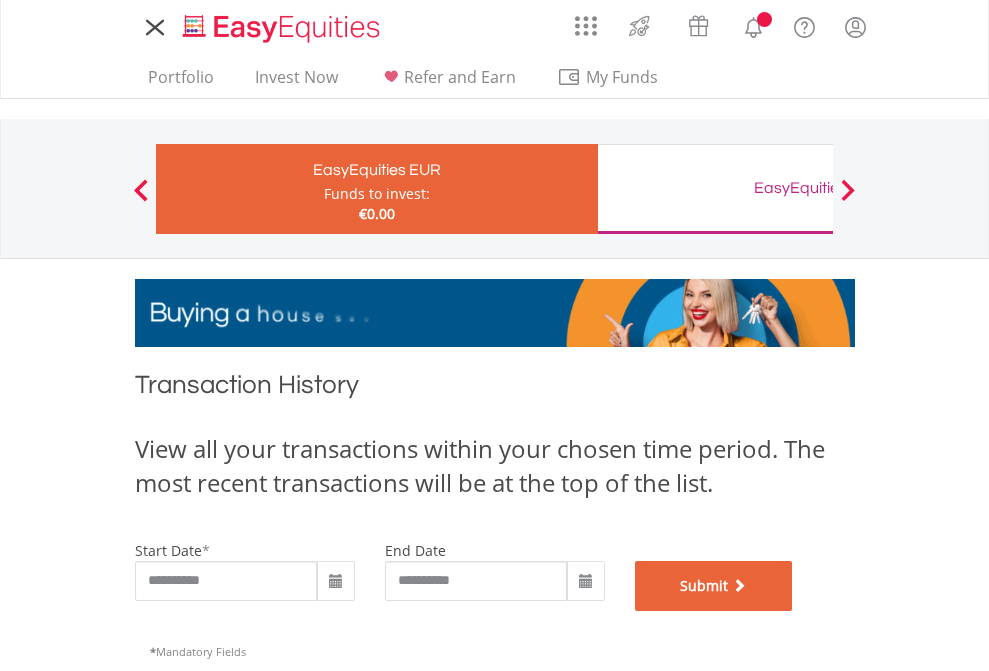 click on "Submit" at bounding box center [714, 586] 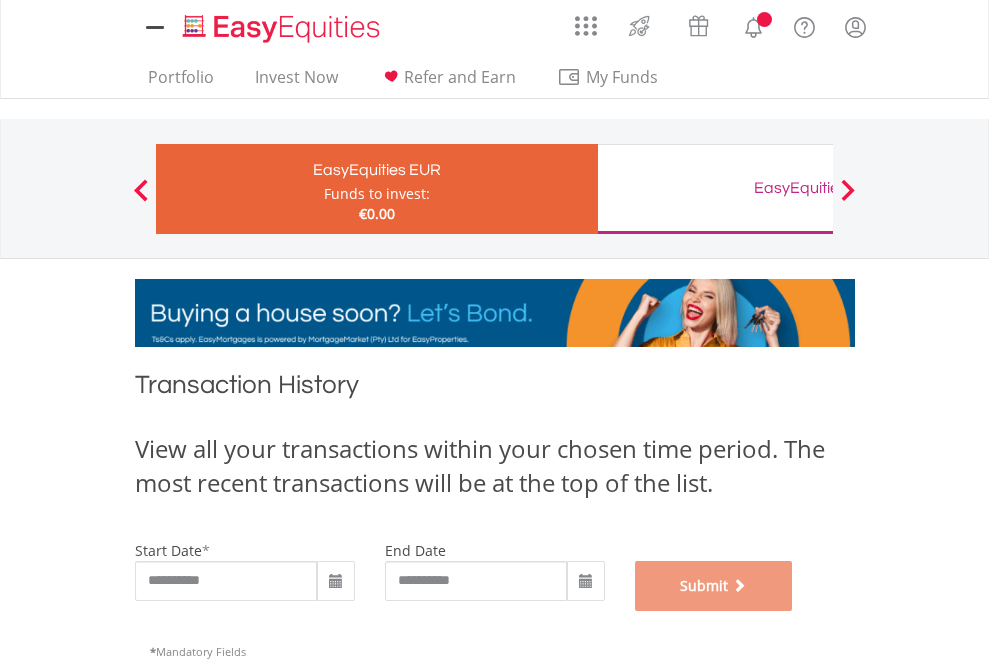 scroll, scrollTop: 811, scrollLeft: 0, axis: vertical 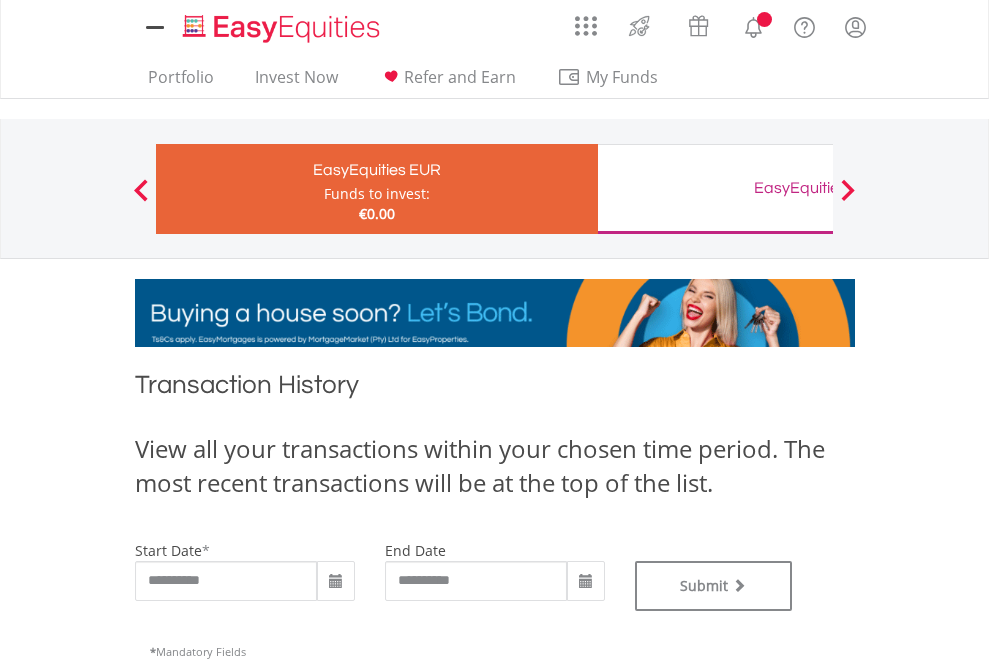 click on "EasyEquities GBP" at bounding box center [818, 188] 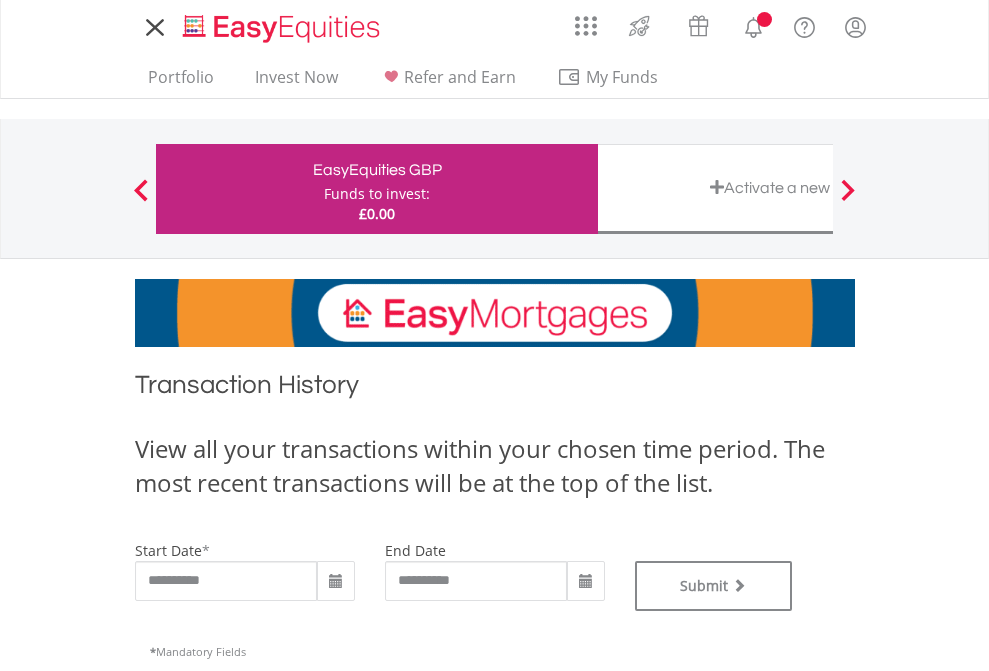 scroll, scrollTop: 0, scrollLeft: 0, axis: both 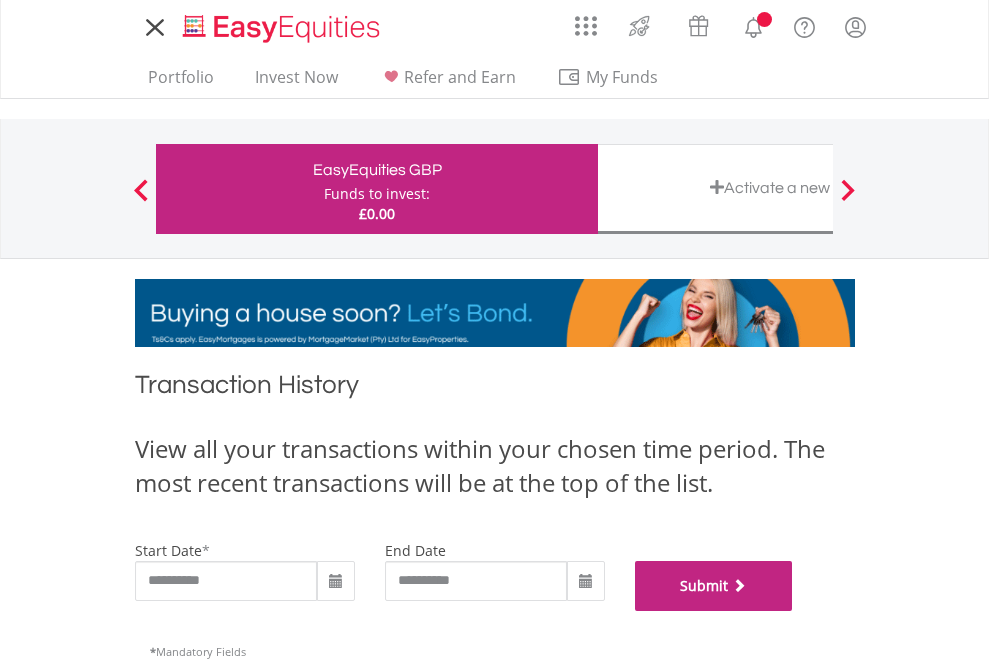 click on "Submit" at bounding box center (714, 586) 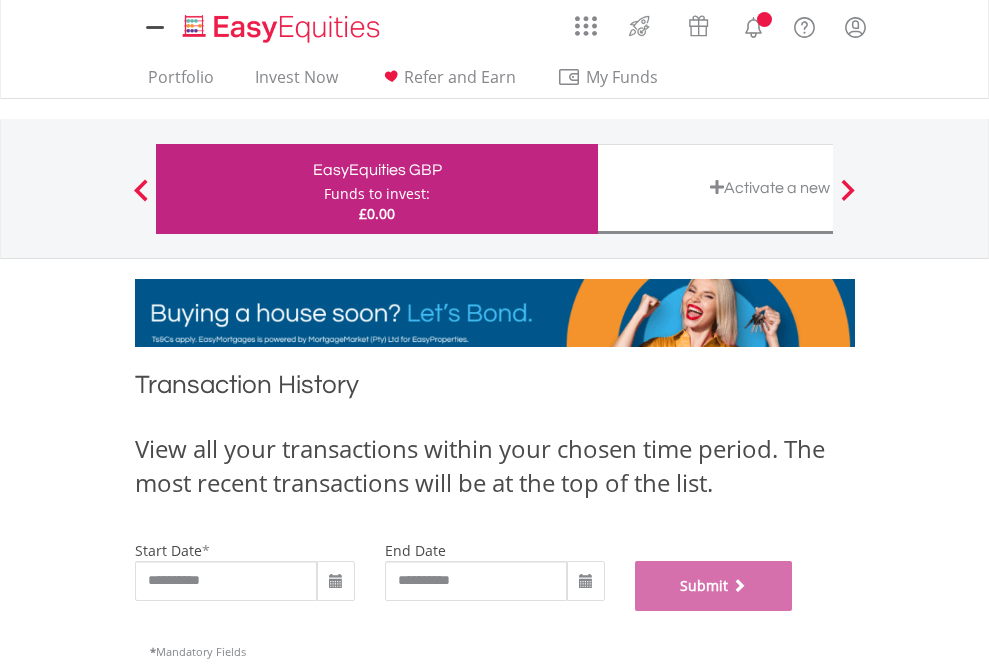 scroll, scrollTop: 811, scrollLeft: 0, axis: vertical 